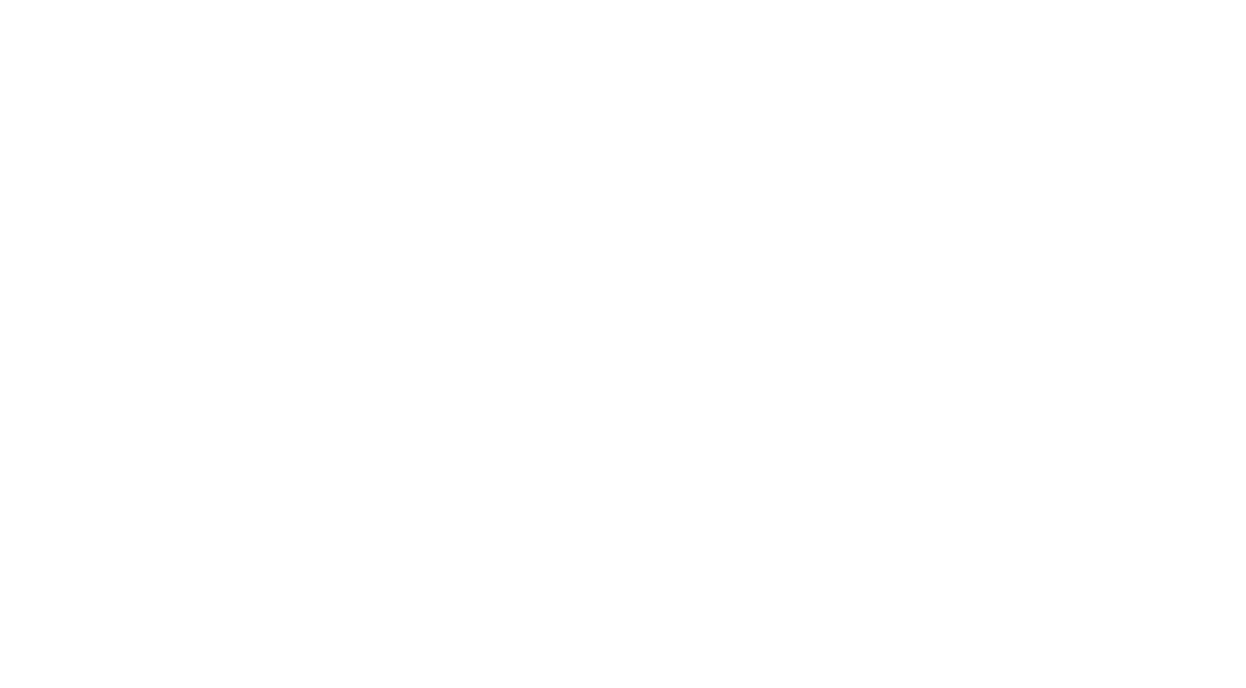 scroll, scrollTop: 0, scrollLeft: 0, axis: both 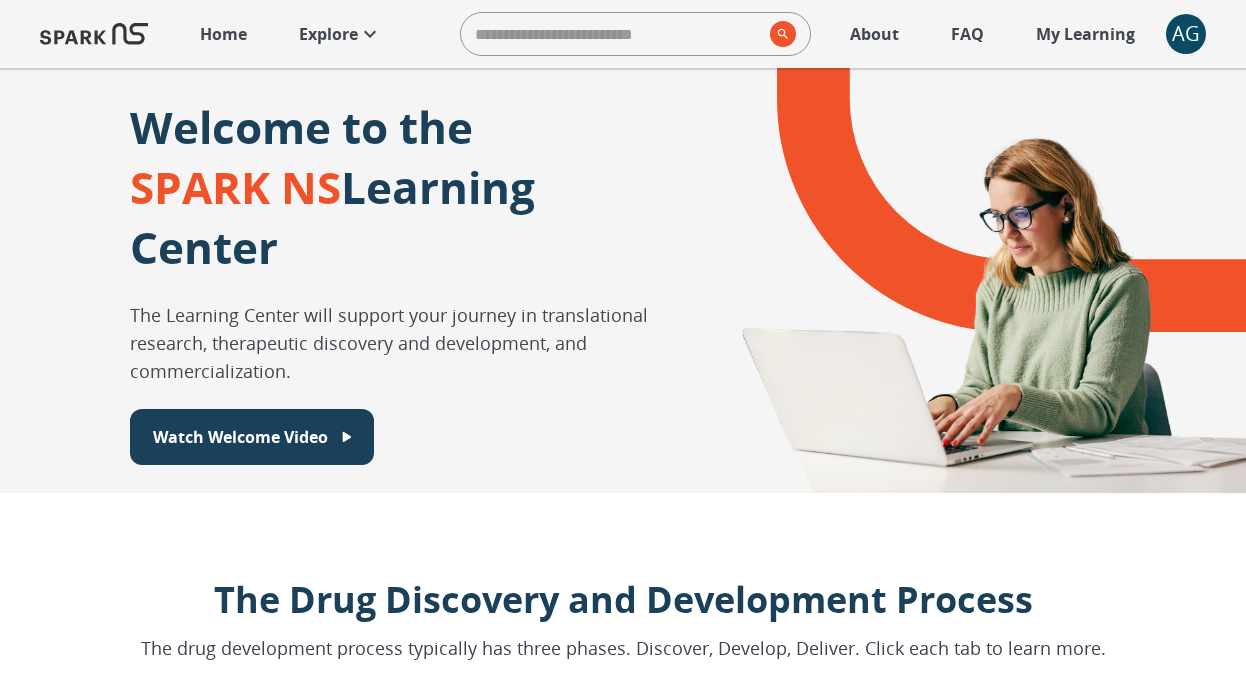 click on "AG" at bounding box center [1186, 34] 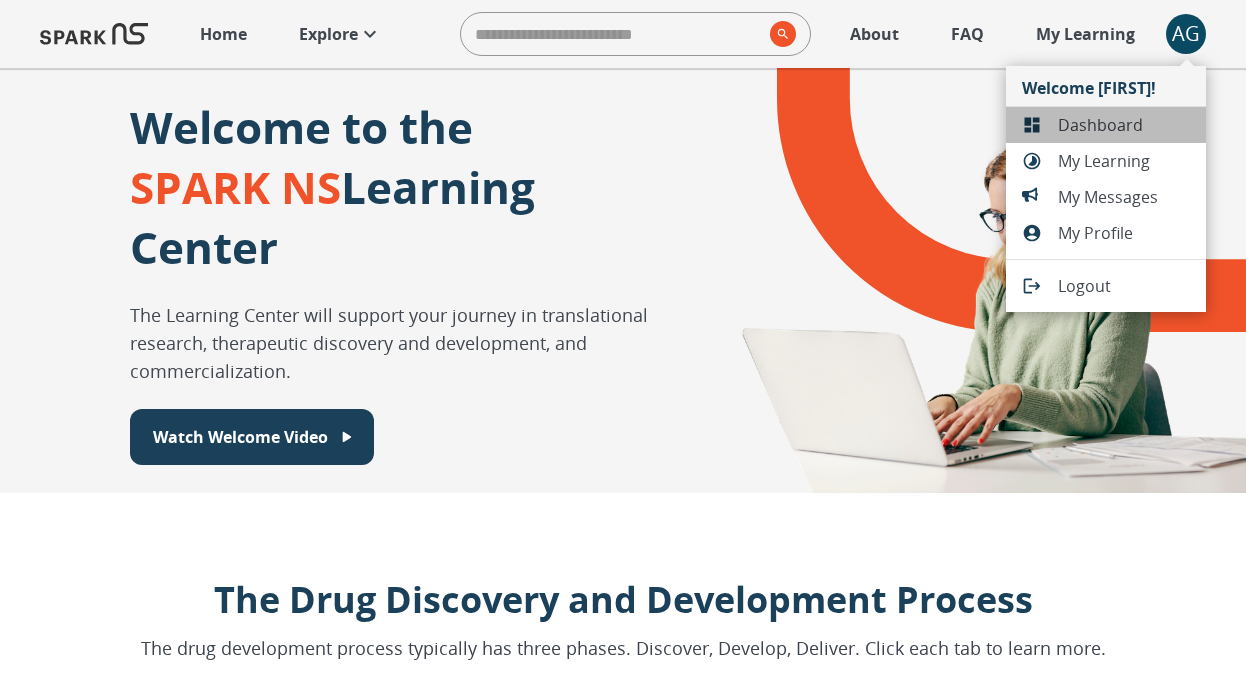 click on "Dashboard" at bounding box center (1106, 125) 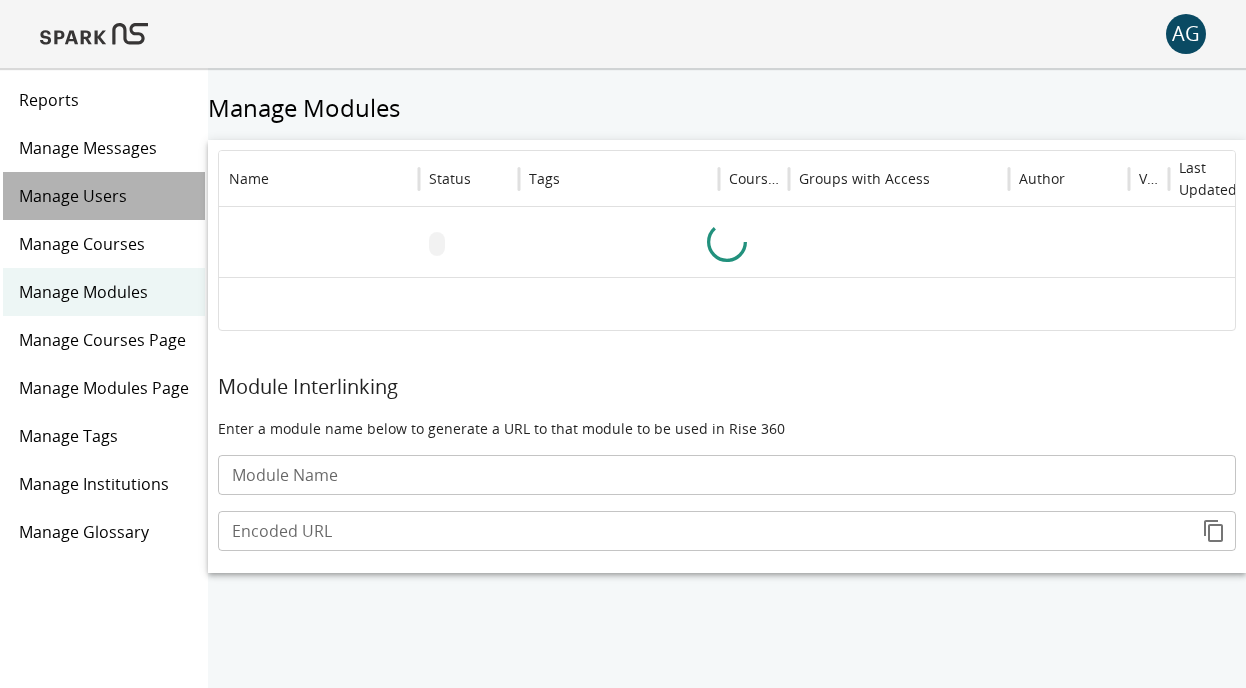 click on "Manage Users" at bounding box center (104, 196) 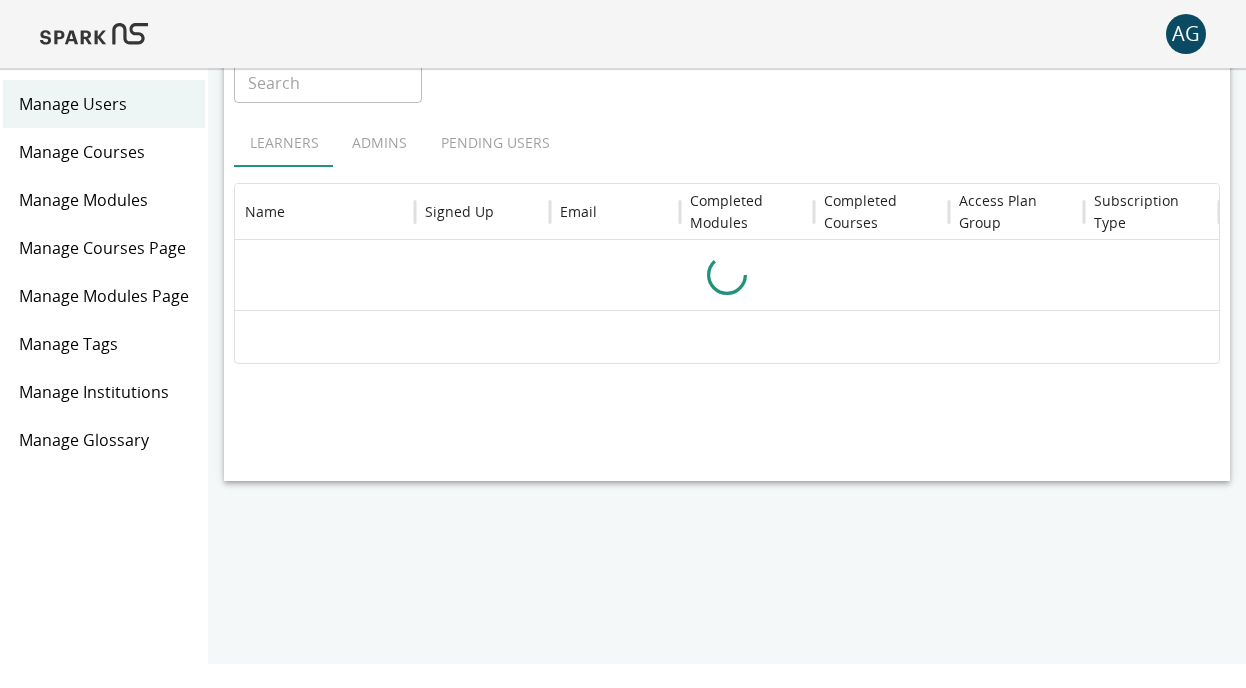 scroll, scrollTop: 0, scrollLeft: 0, axis: both 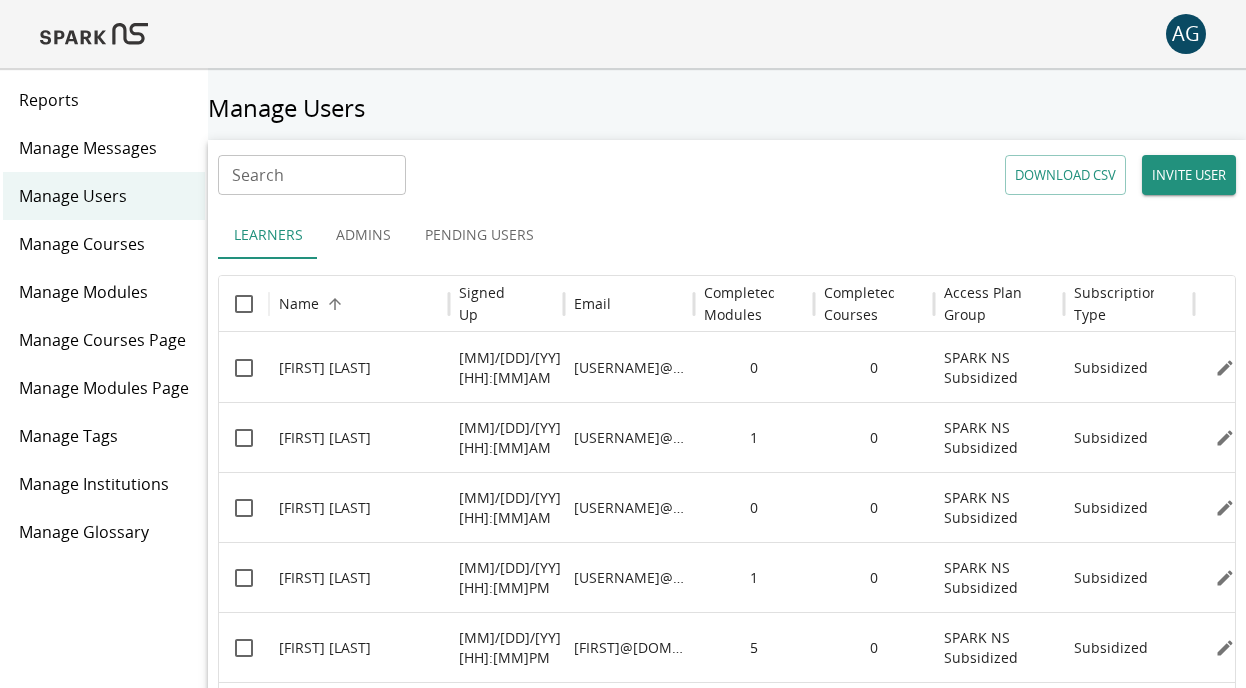 click at bounding box center (94, 34) 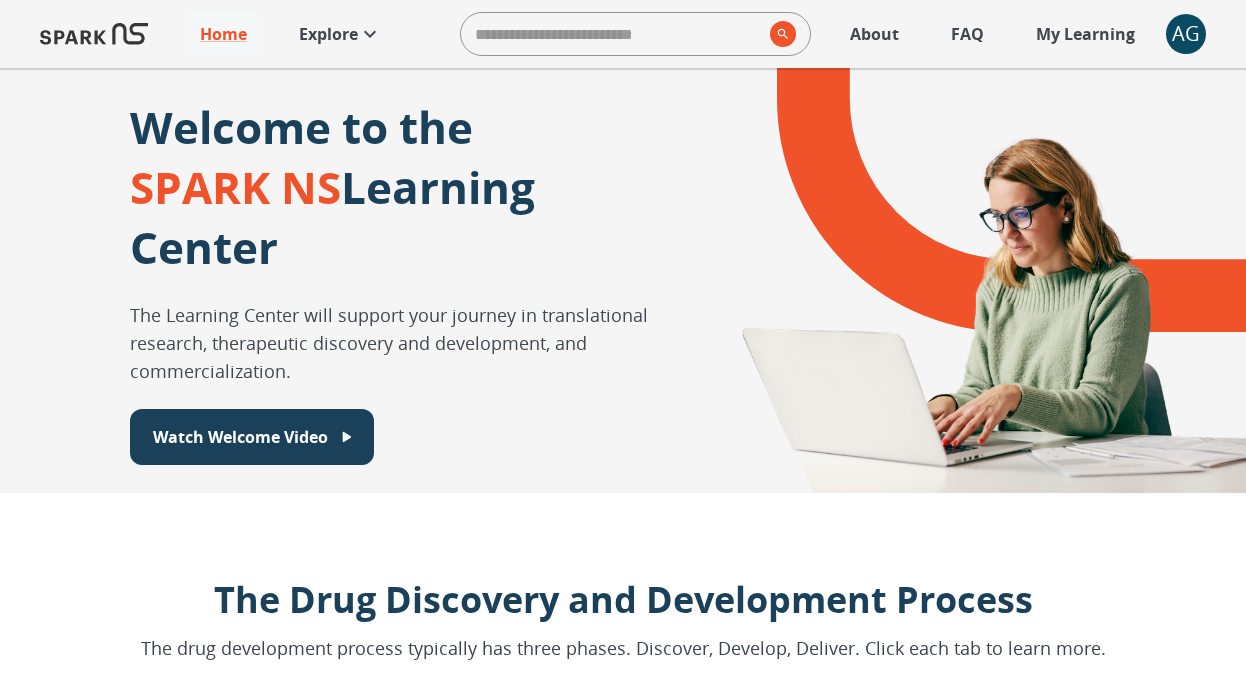 click on "Explore" at bounding box center (328, 34) 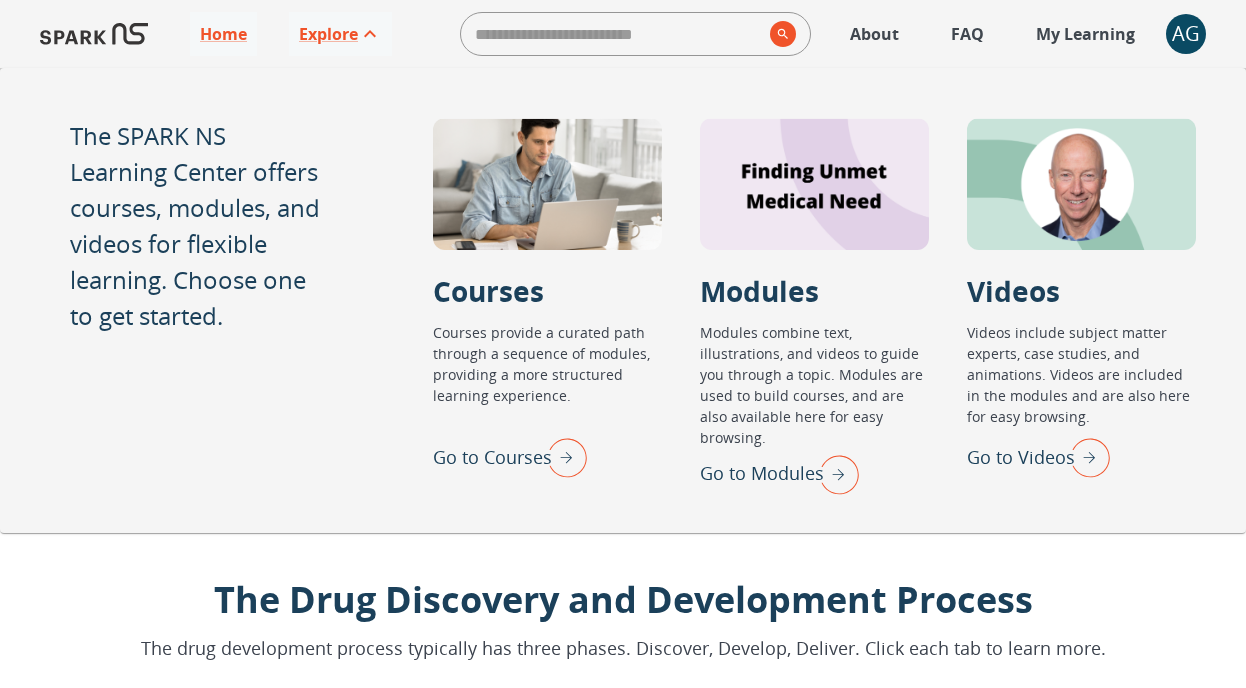 click at bounding box center (1085, 457) 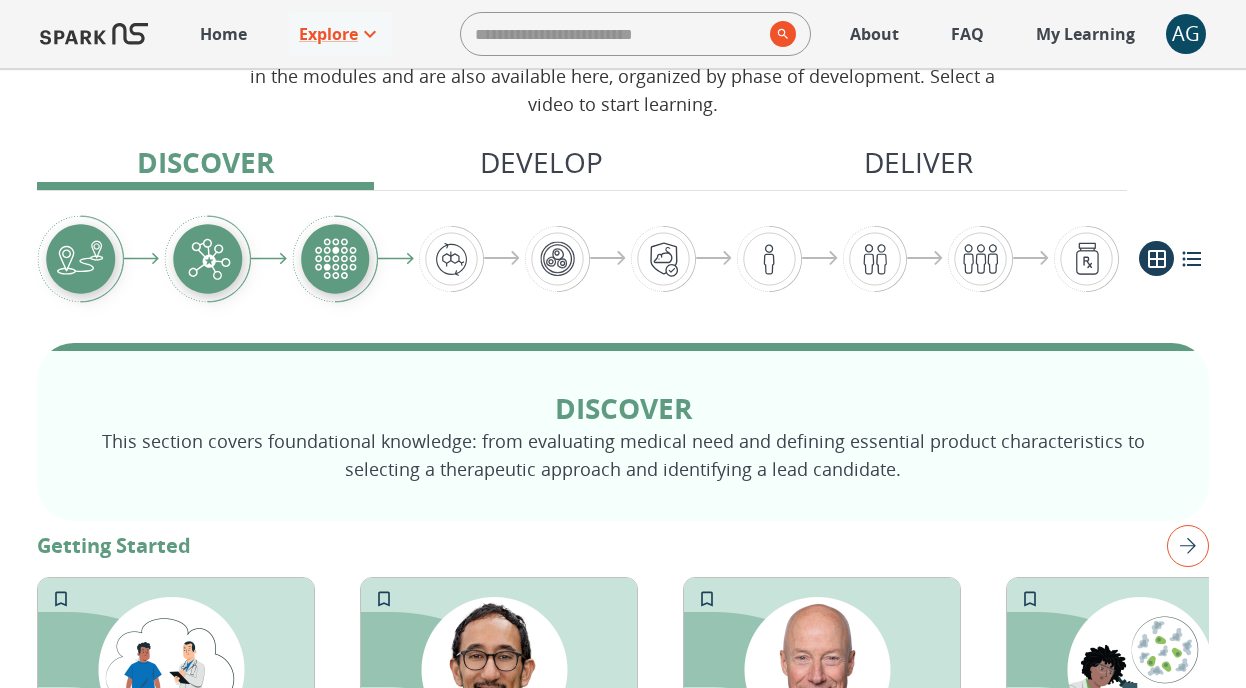 scroll, scrollTop: 0, scrollLeft: 0, axis: both 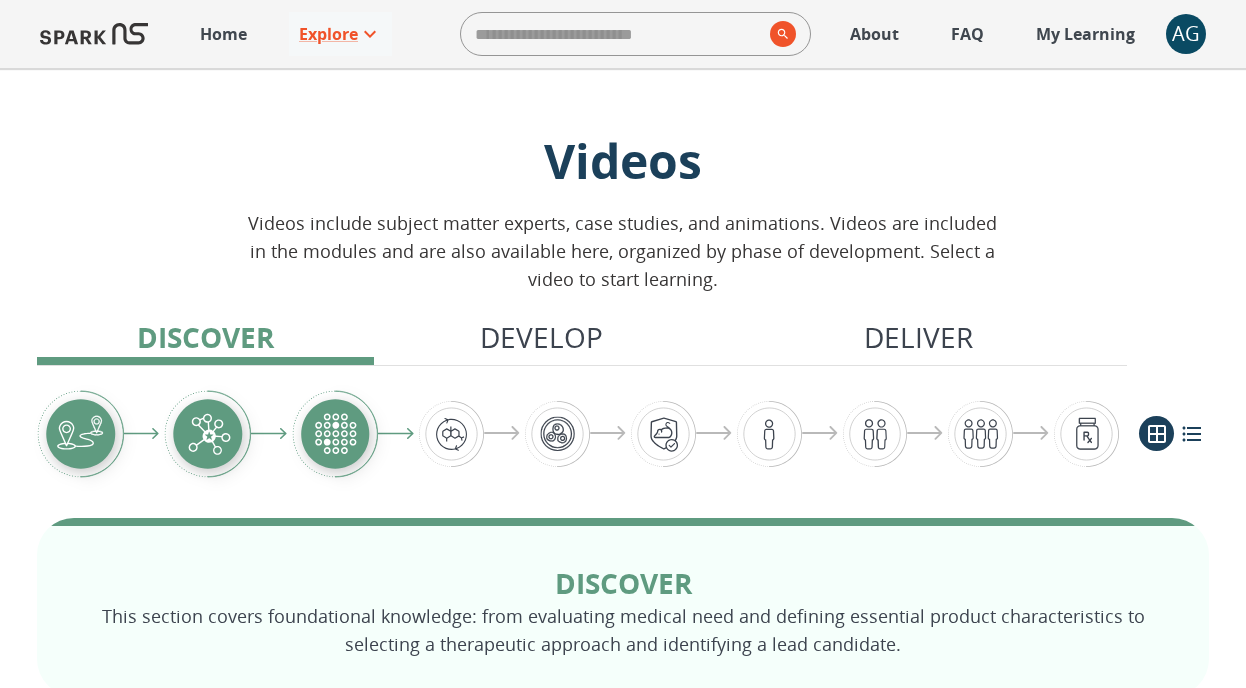 click on "AG" at bounding box center [1186, 34] 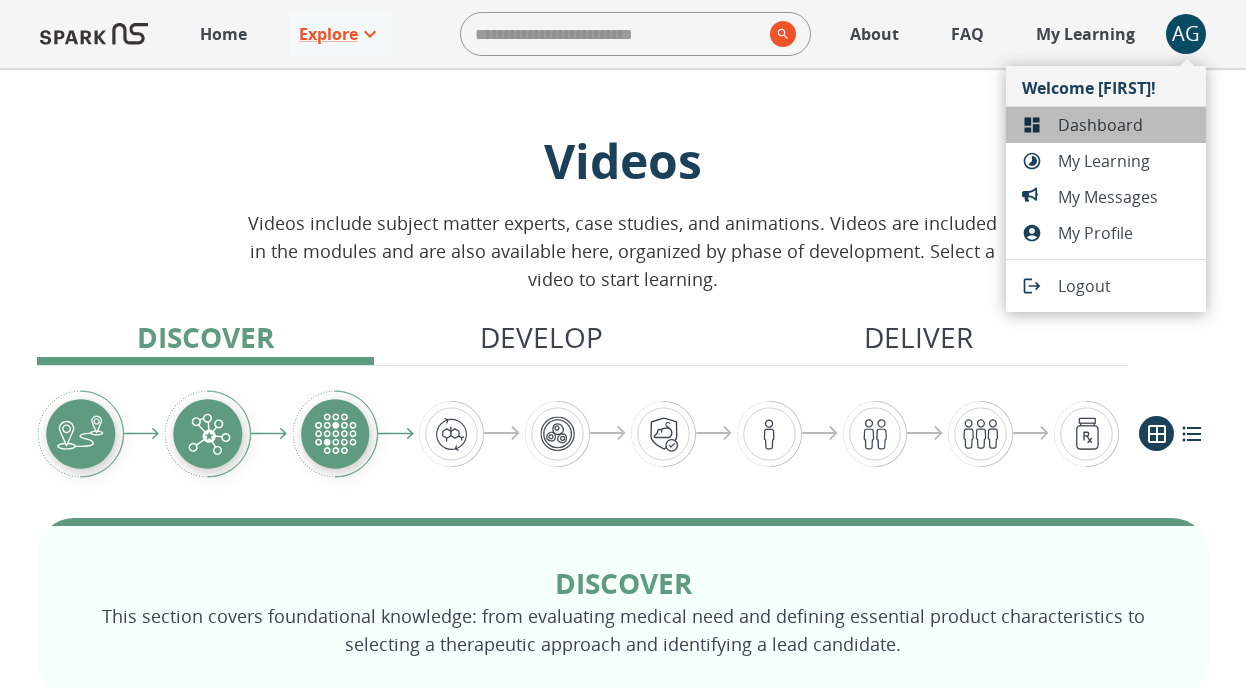 click on "Dashboard" at bounding box center [1106, 125] 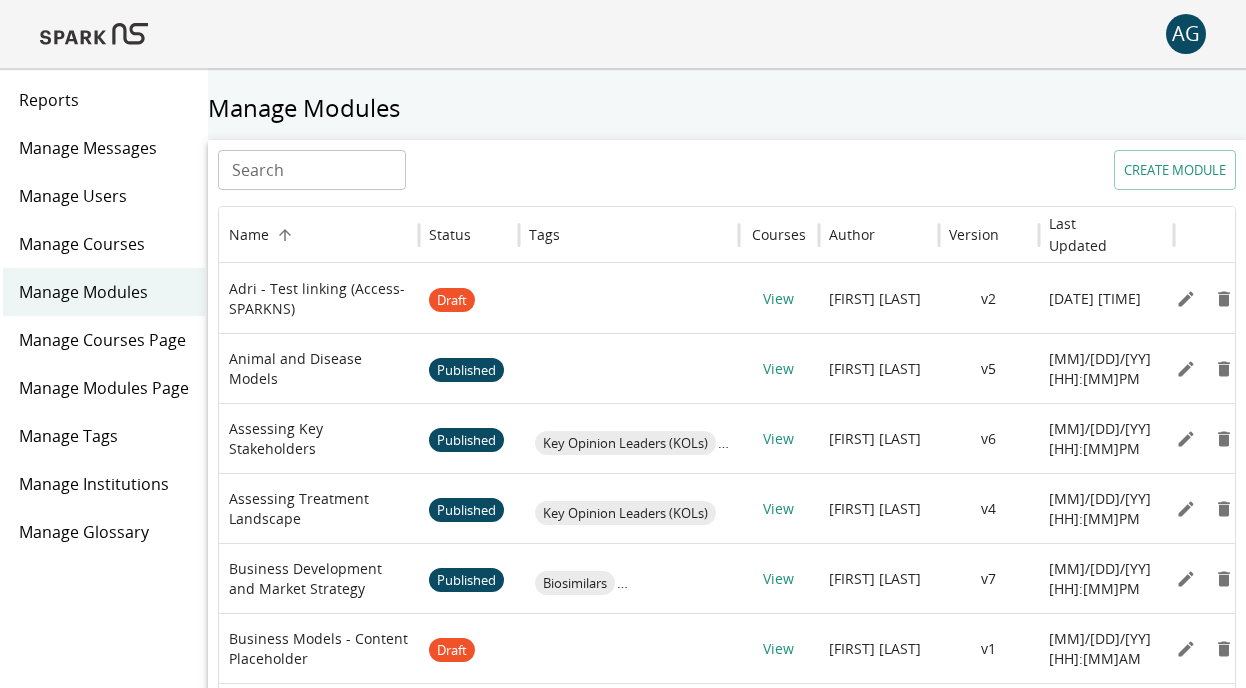 click on "Manage Users" at bounding box center (104, 196) 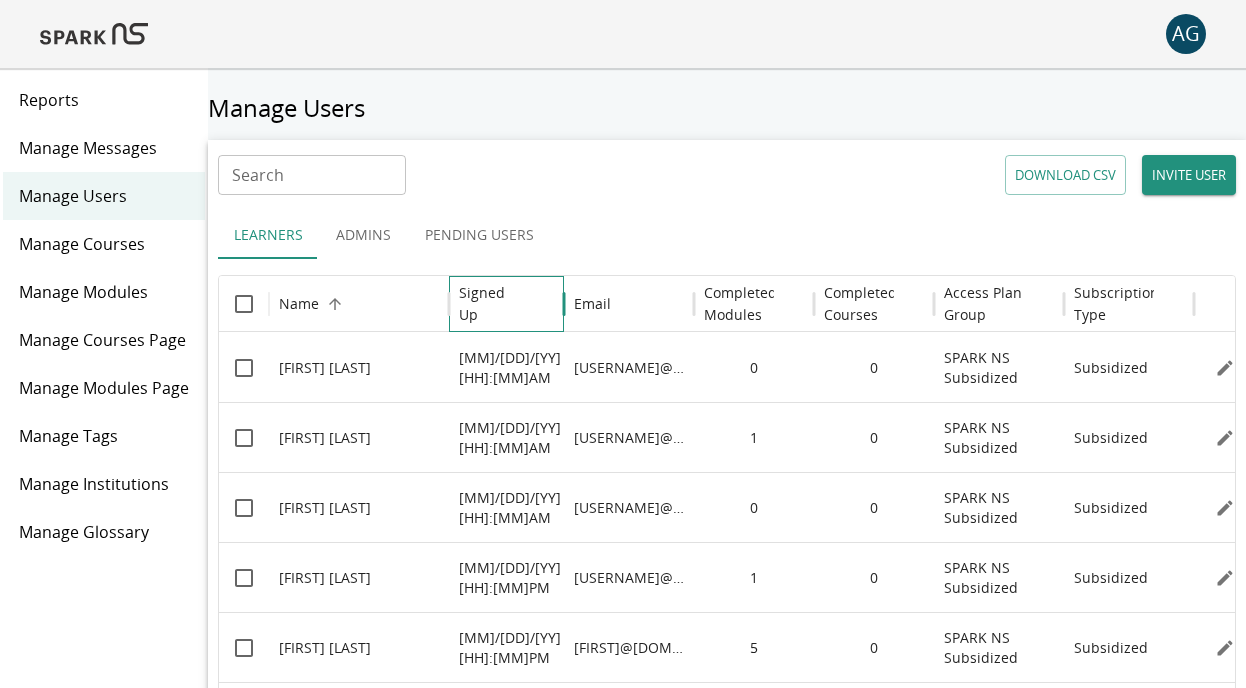 click on "Signed Up" at bounding box center (491, 304) 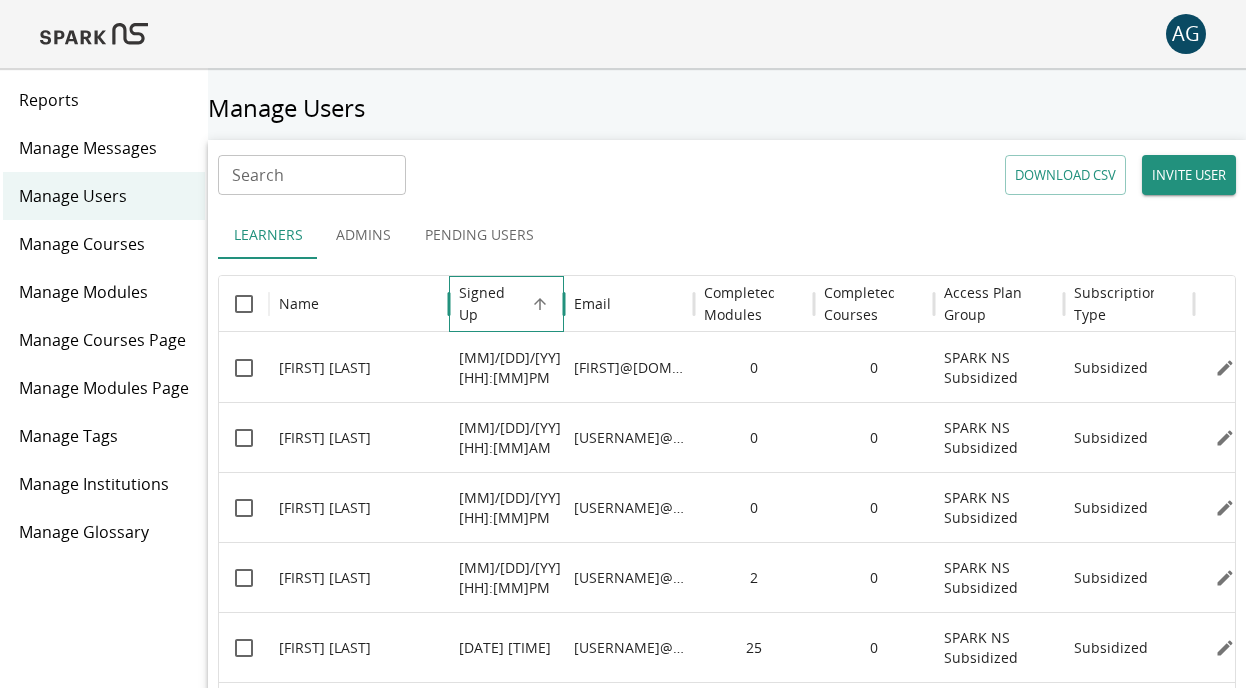 click on "Signed Up" at bounding box center [491, 304] 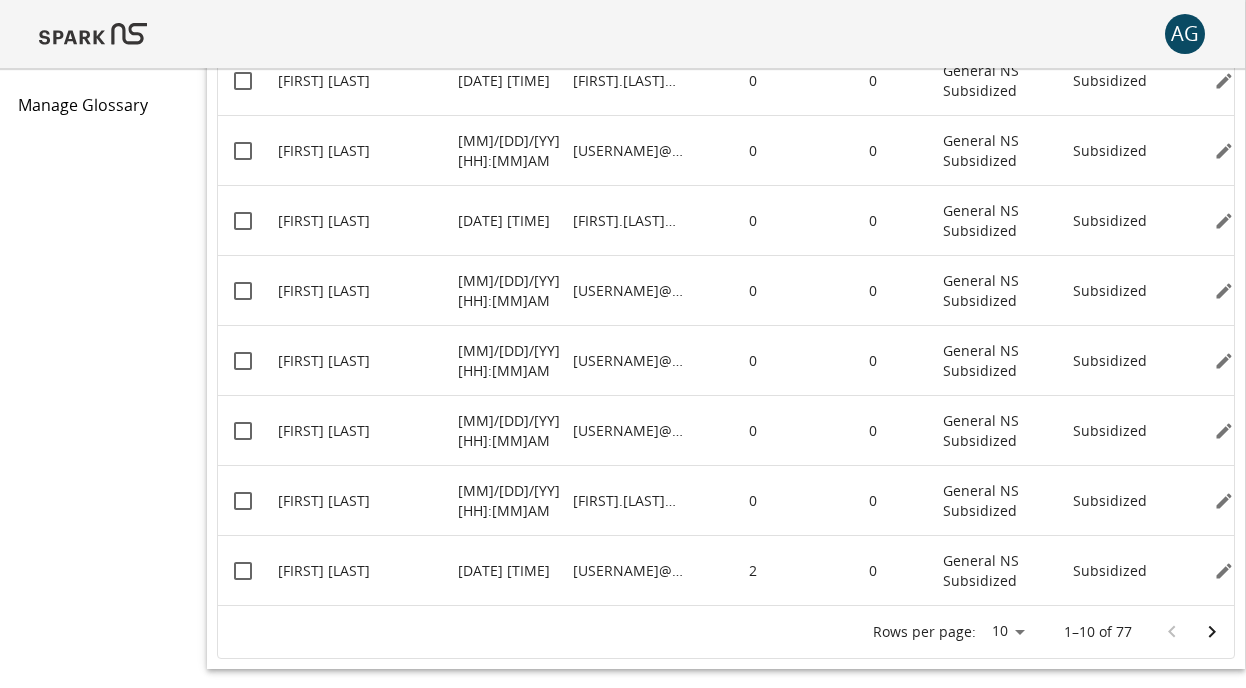 scroll, scrollTop: 432, scrollLeft: 1, axis: both 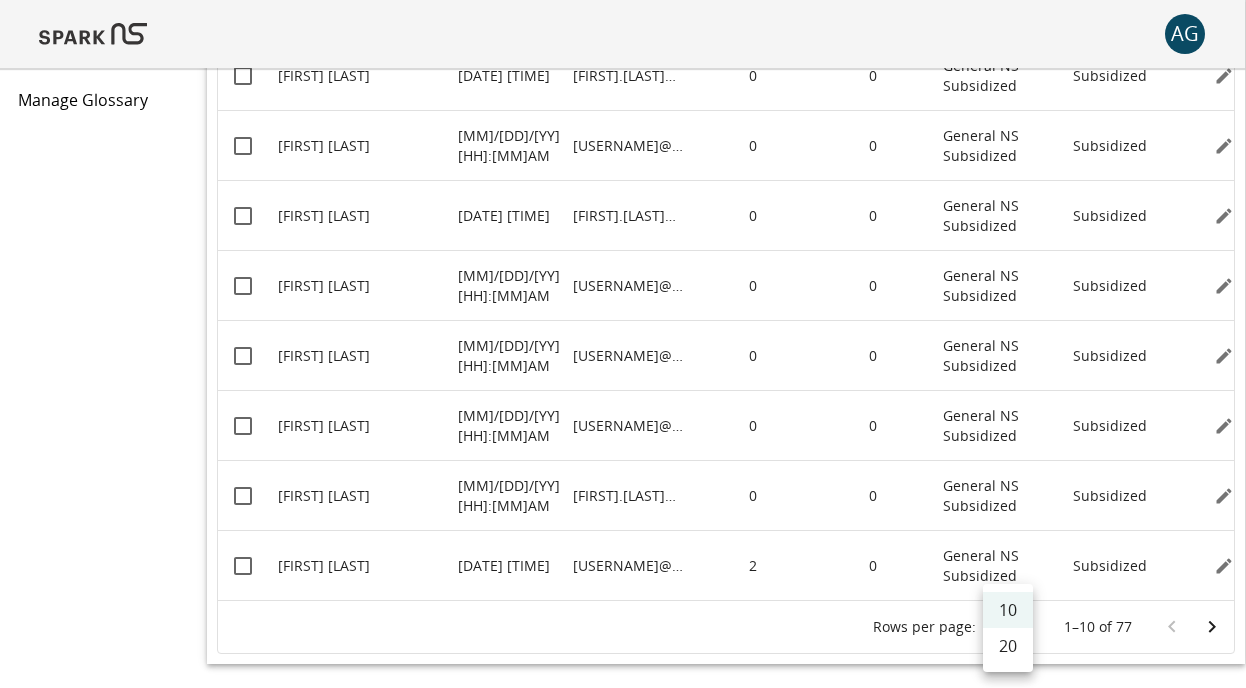 click on "Learners Admins Pending Users Name Signed Up Email Completed Modules Completed Courses Access Plan Group Subscription Type [FIRST] [LAST] [DATE] [TIME] [FIRST].[LAST]@[DOMAIN] 0 0 General NS Subsidized Subsidized [FIRST] [LAST] [DATE] [TIME] [FIRST].[LAST]@[DOMAIN] 0 0 General NS Subsidized Subsidized [FIRST] [LAST] [DATE] [TIME] [FIRST].[LAST]@[DOMAIN] 0 0 General NS Subsidized Subsidized [FIRST] [LAST] [DATE] [TIME] [FIRST]@[DOMAIN] 0 0 General NS Subsidized Subsidized [FIRST] [LAST] [DATE] [TIME] [FIRST].[LAST]@[DOMAIN] 0 0 General NS Subsidized Subsidized [FIRST] [LAST] [DATE] [TIME] [FIRST]@[DOMAIN] 0 0 General NS Subsidized Subsidized [FIRST] [LAST] [DATE] [TIME] [FIRST].[LAST]@[DOMAIN] 0 0 General NS Subsidized Subsidized [FIRST] [LAST] [DATE] [TIME] [FIRST].[LAST]@[DOMAIN] 0 0 General NS Subsidized Subsidized" at bounding box center (622, -54) 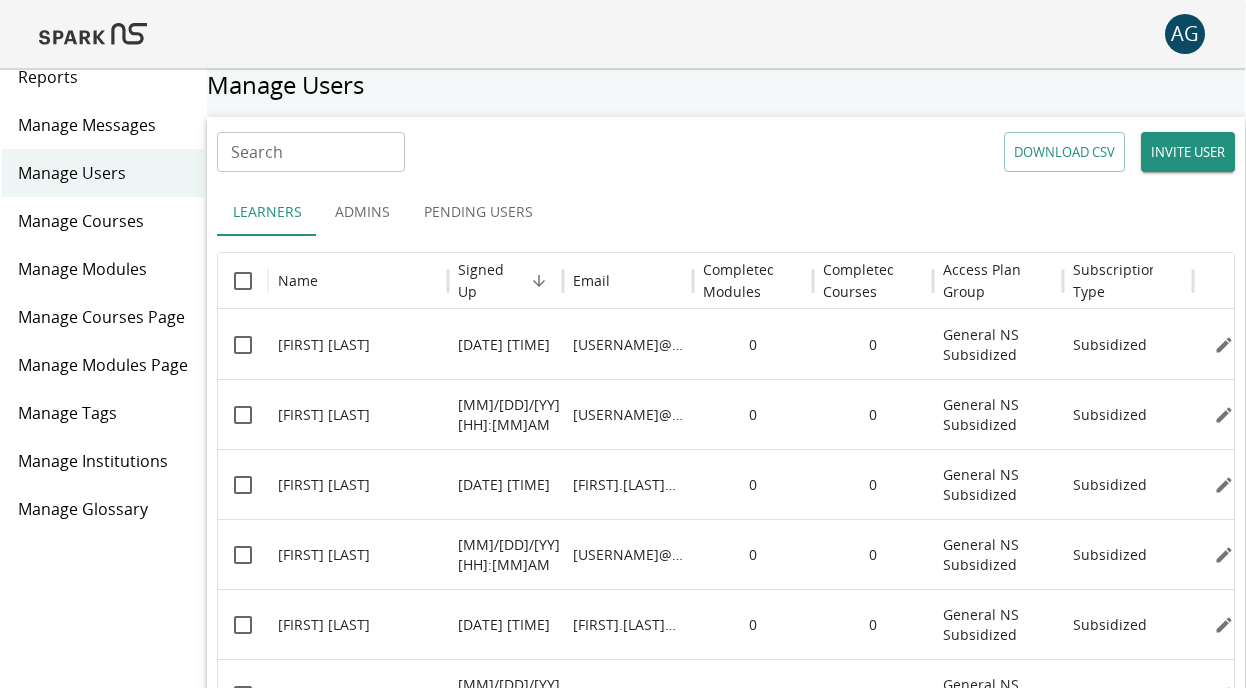 scroll, scrollTop: 21, scrollLeft: 1, axis: both 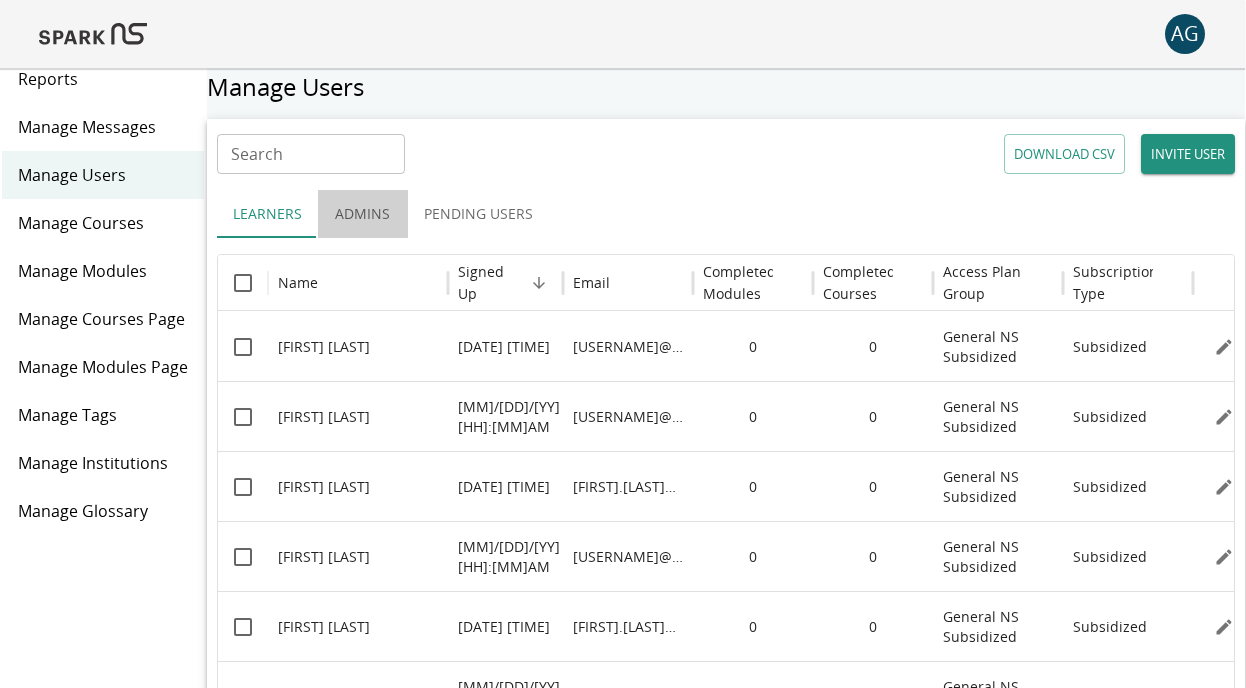 click on "Admins" at bounding box center [363, 214] 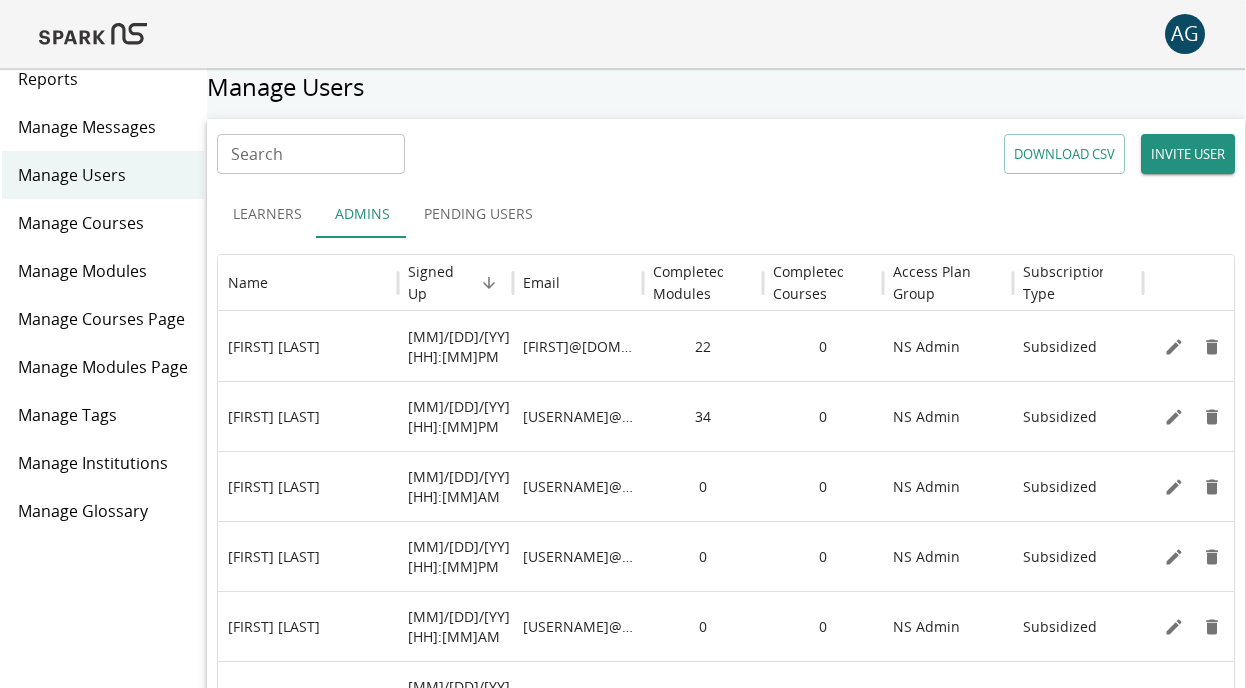 click on "Pending Users" at bounding box center (478, 214) 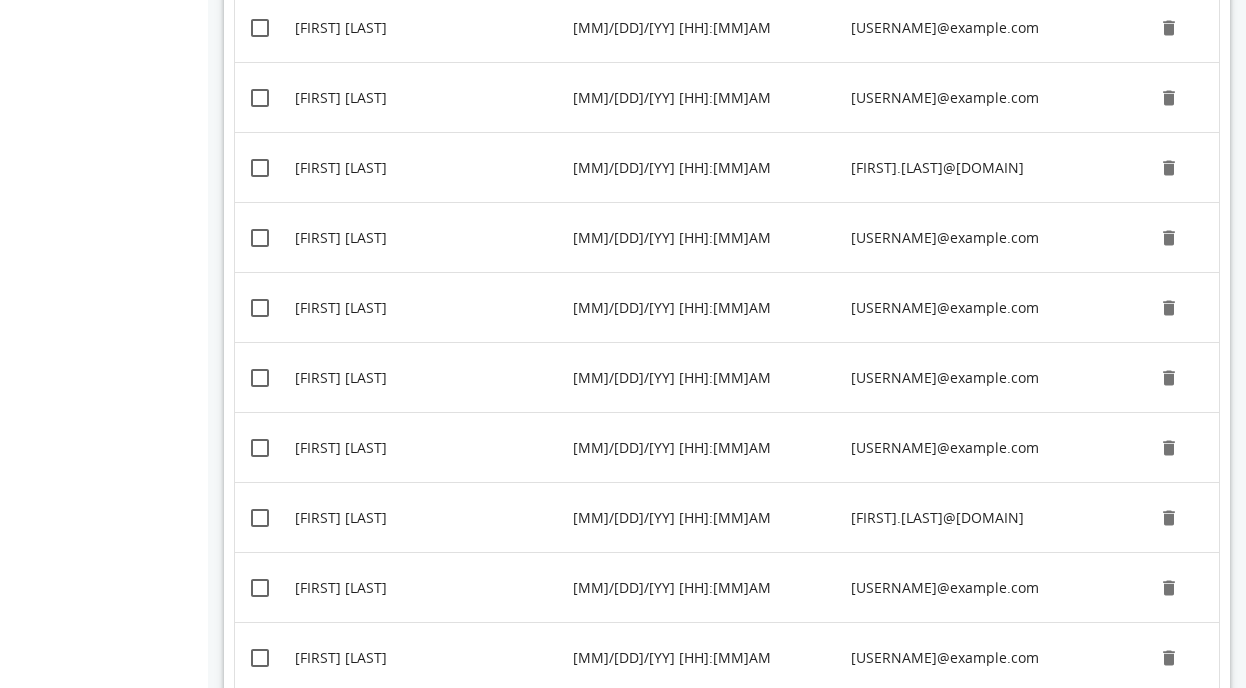 scroll, scrollTop: 1132, scrollLeft: 0, axis: vertical 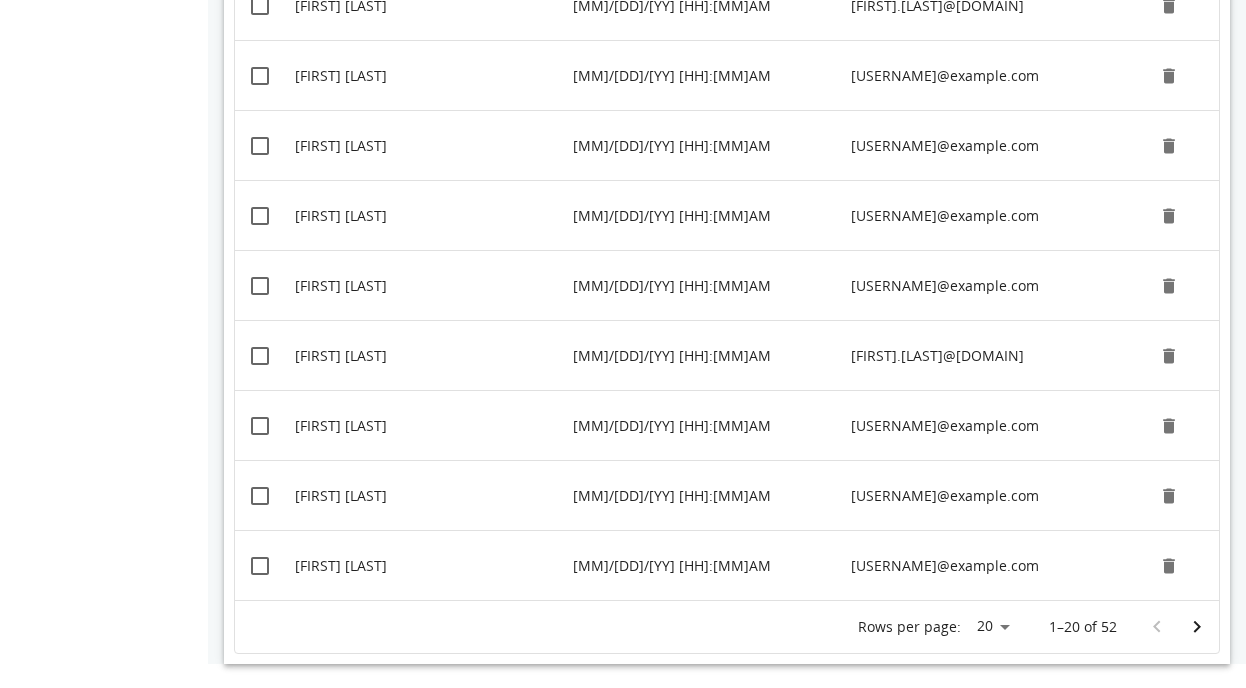 click 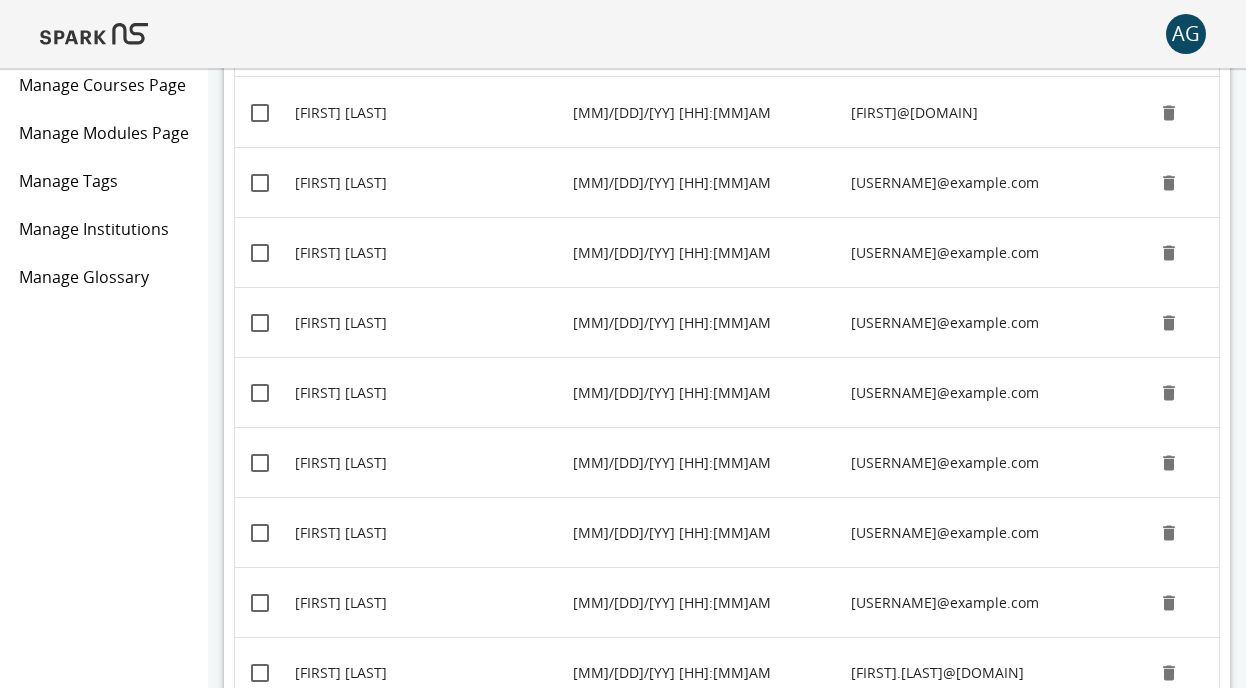 scroll, scrollTop: 0, scrollLeft: 0, axis: both 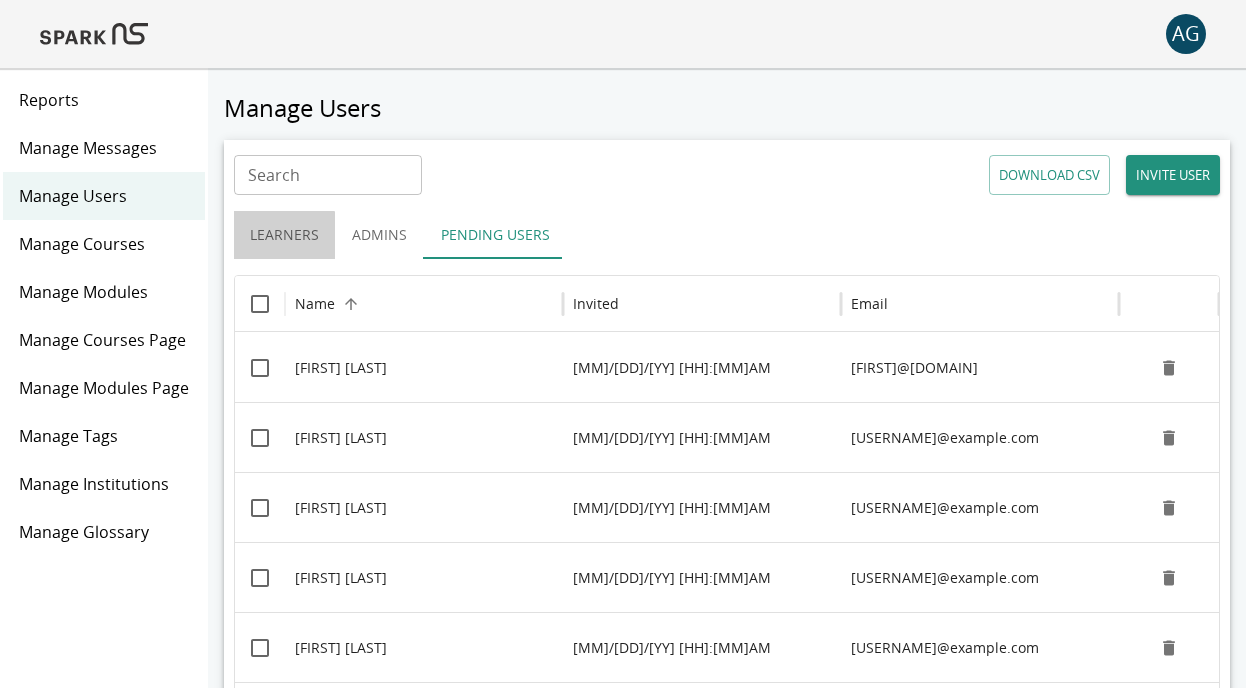 click on "Learners" at bounding box center [284, 235] 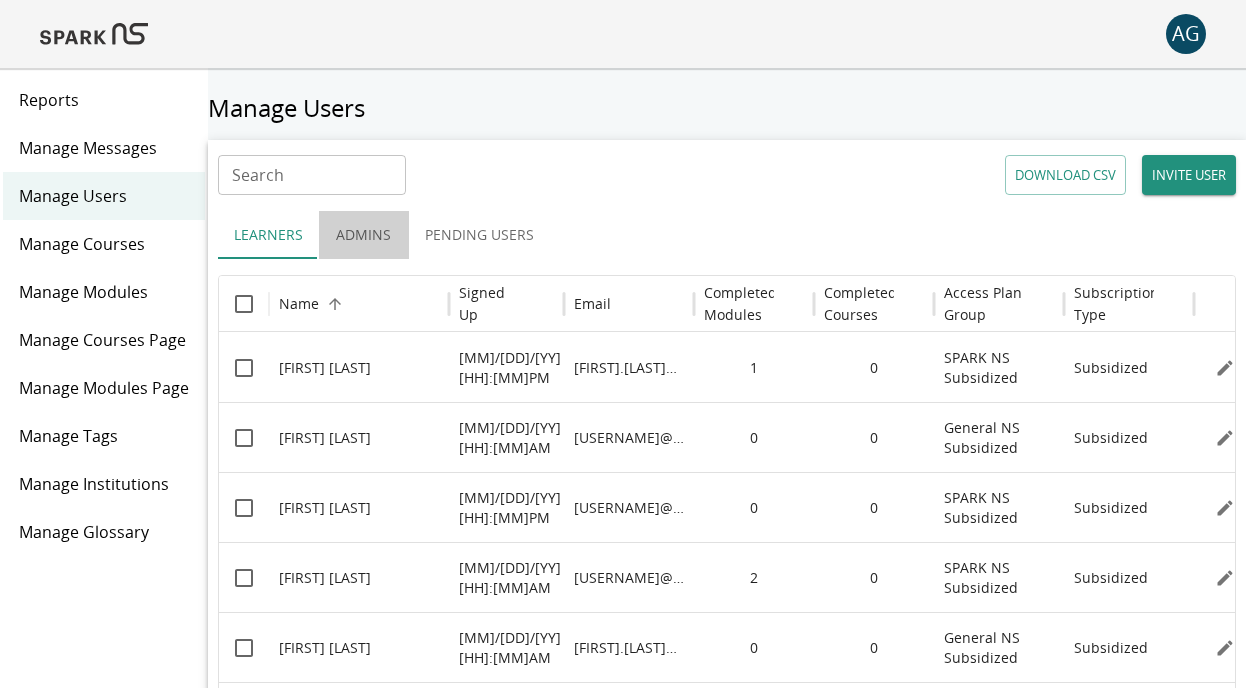 click on "Admins" at bounding box center (364, 235) 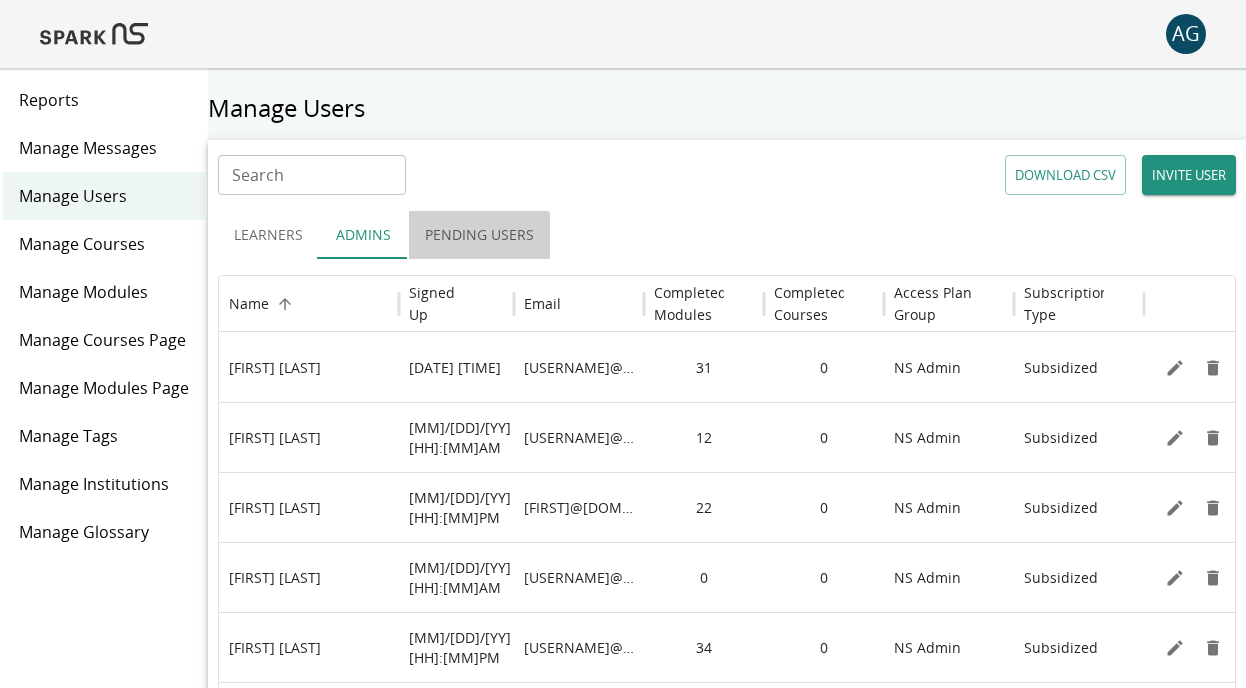 click on "Pending Users" at bounding box center [479, 235] 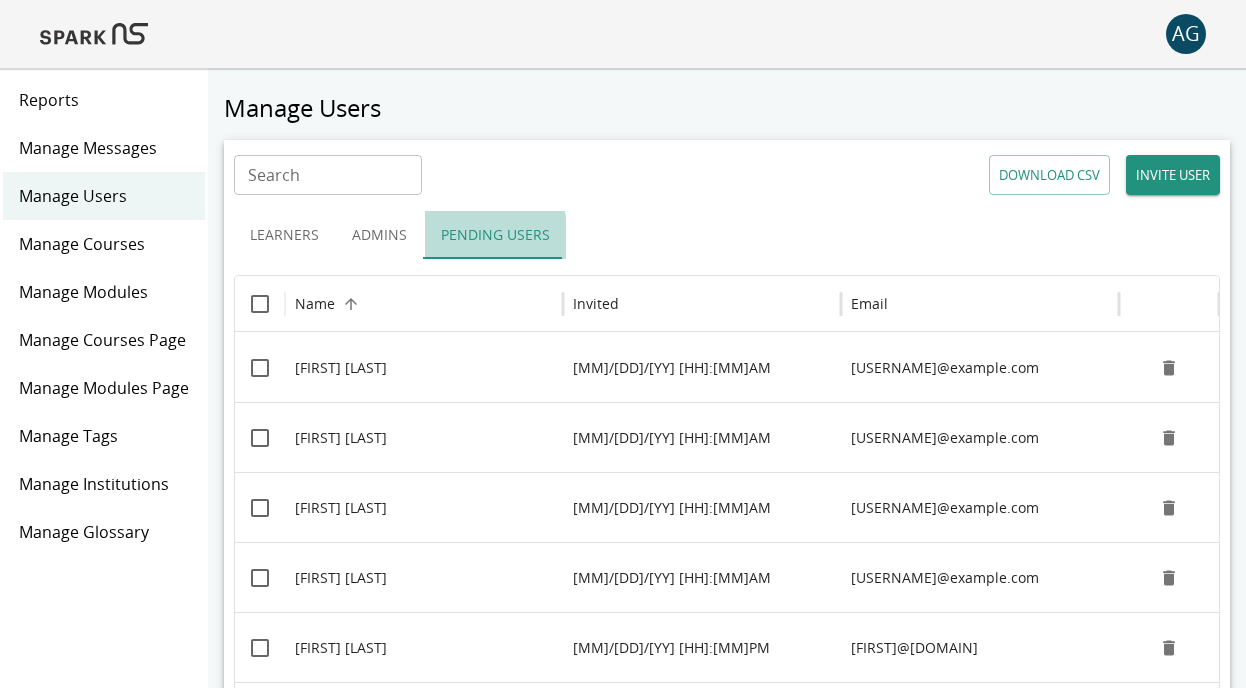click on "Pending Users" at bounding box center (495, 235) 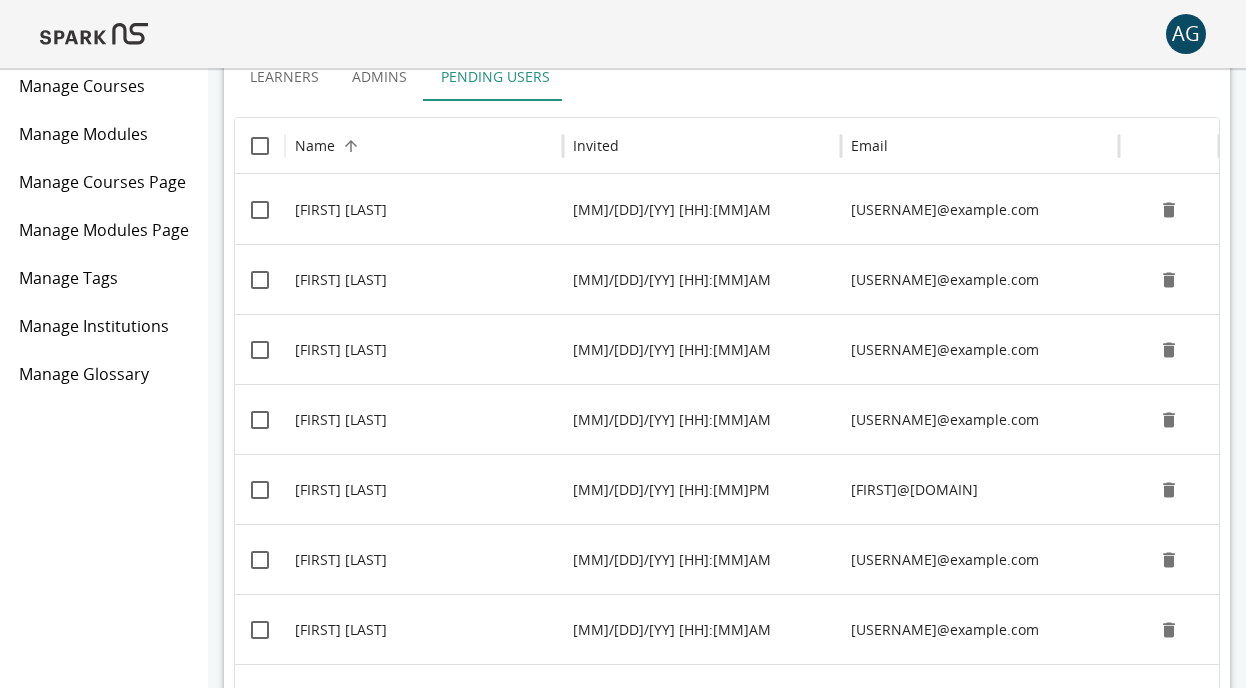 scroll, scrollTop: 163, scrollLeft: 0, axis: vertical 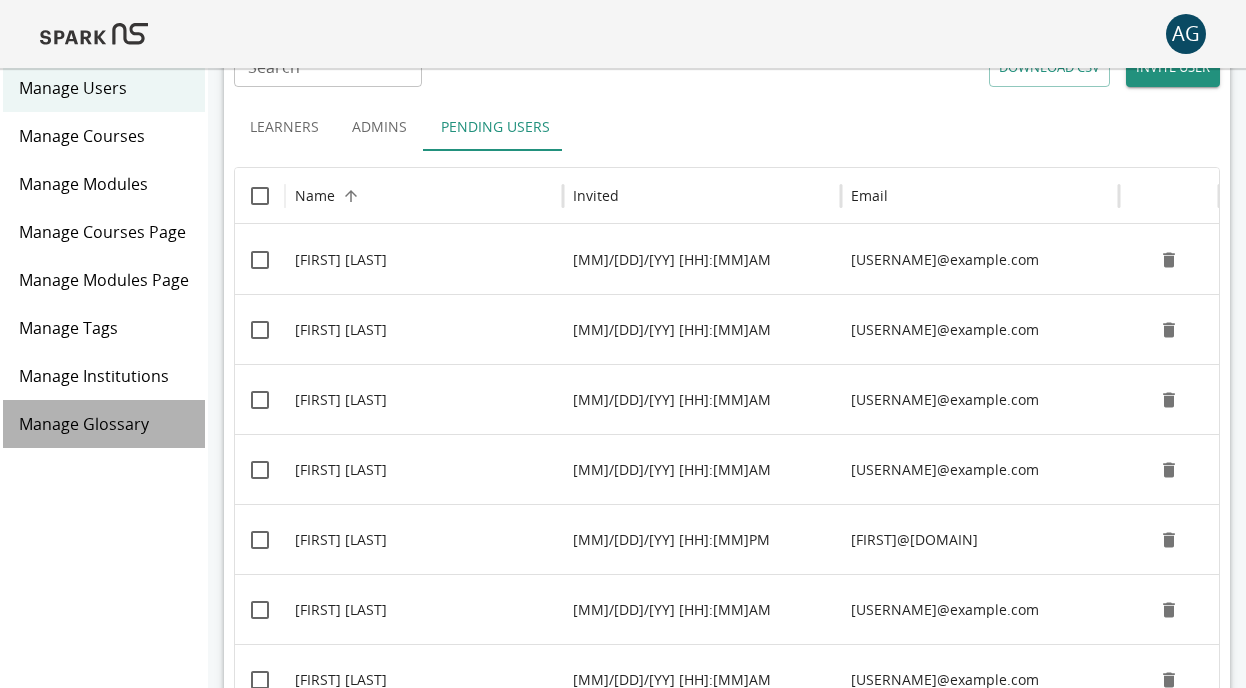 click on "Manage Glossary" at bounding box center [104, 424] 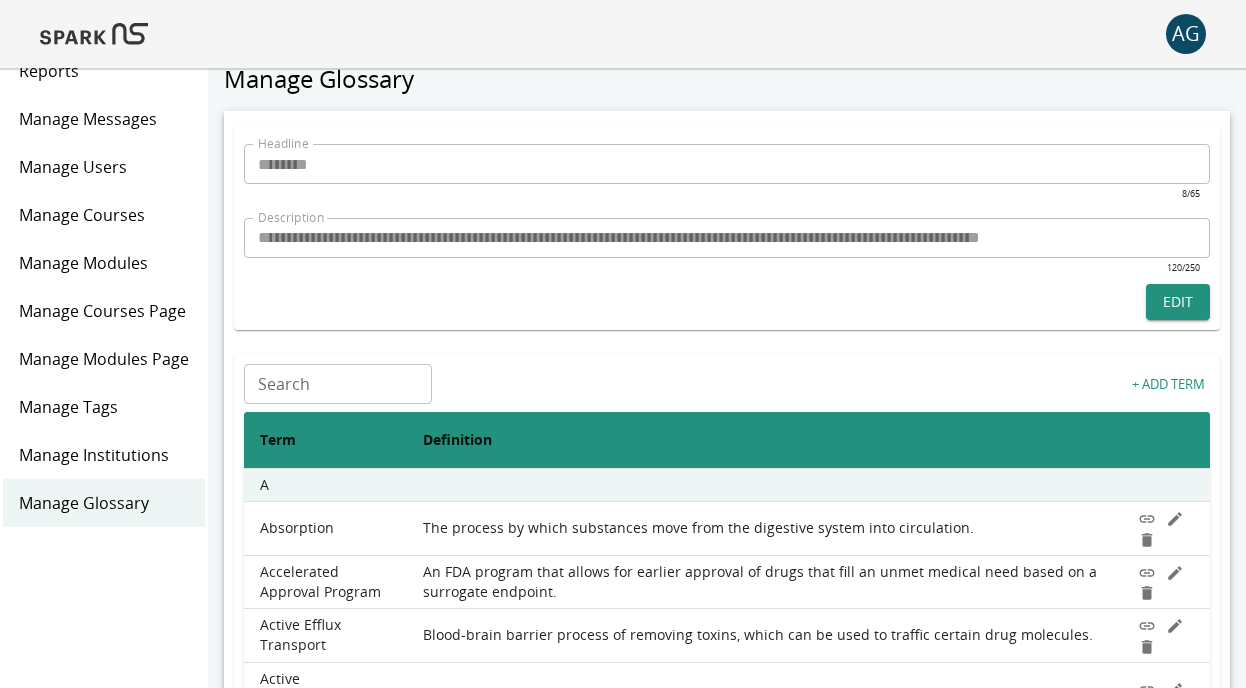 scroll, scrollTop: 0, scrollLeft: 0, axis: both 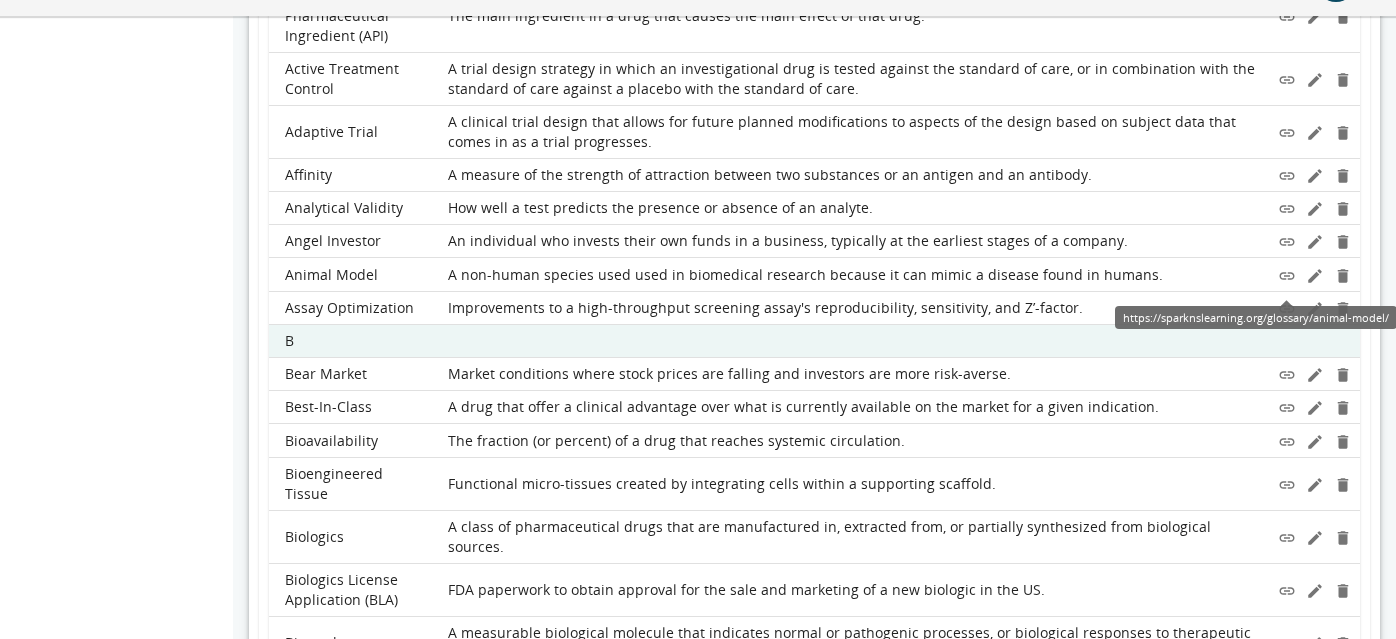 click 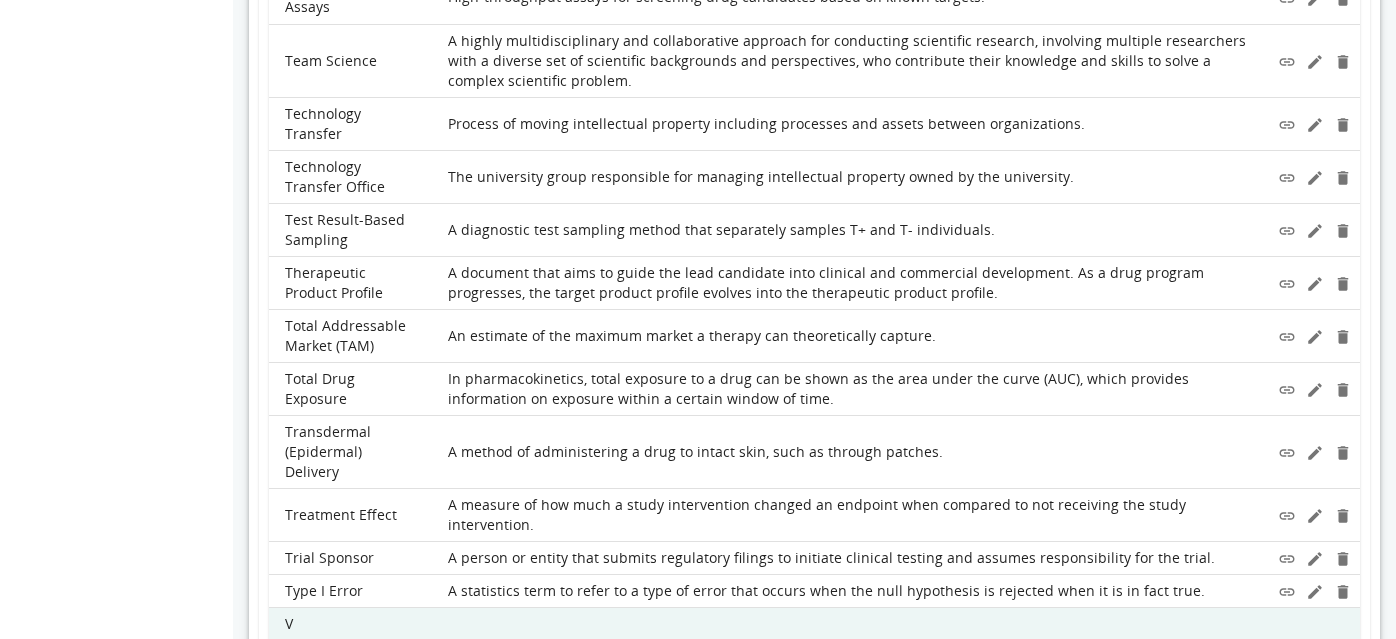 scroll, scrollTop: 12008, scrollLeft: 0, axis: vertical 